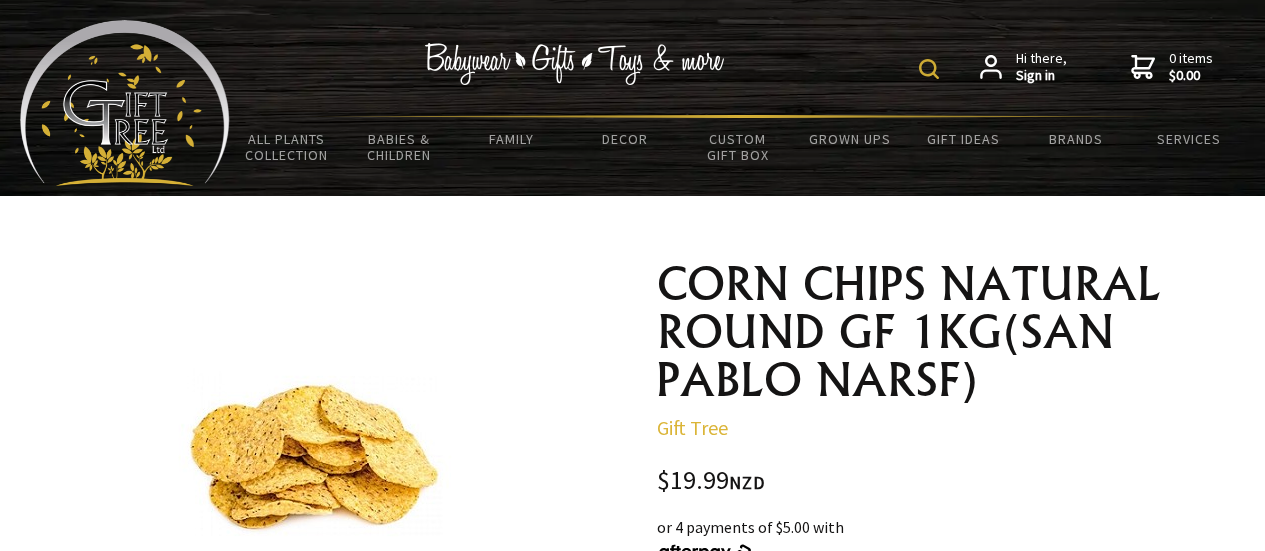 scroll, scrollTop: 1717, scrollLeft: 0, axis: vertical 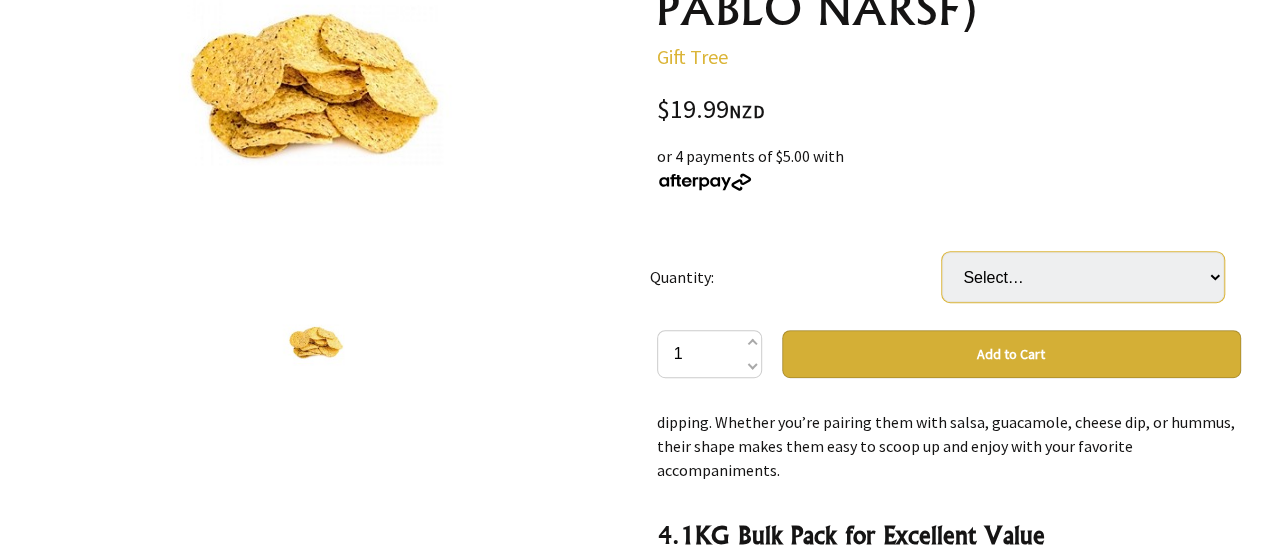click on "Select…
4 Bag (+ $59.97)" at bounding box center (1083, 277) 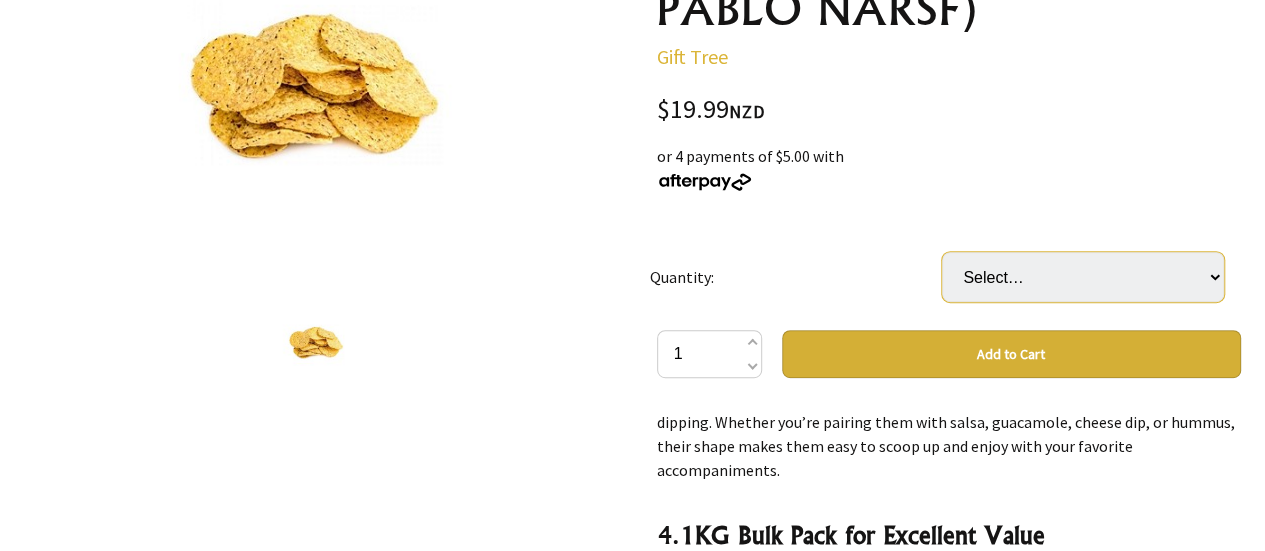 select on "4 Bag" 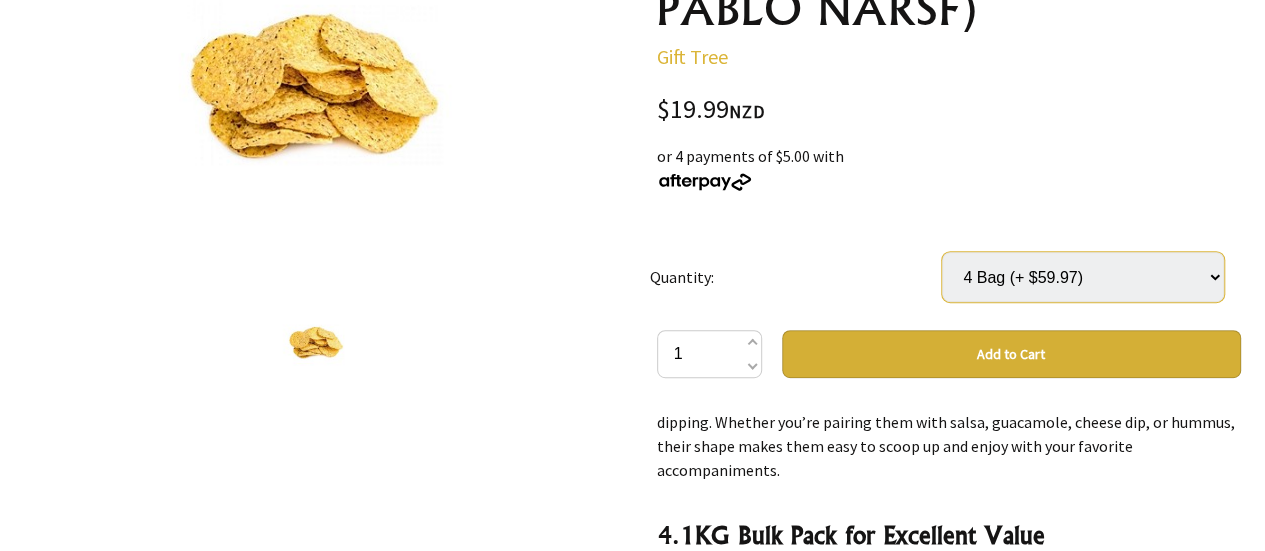 click on "Select…
4 Bag (+ $59.97)" at bounding box center (1083, 277) 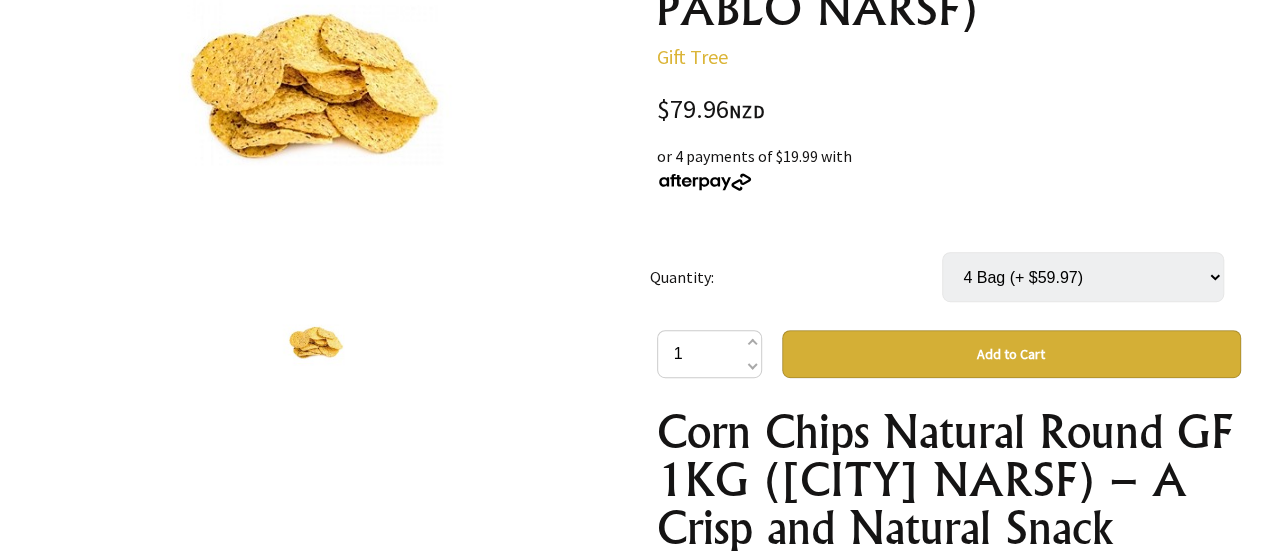 click on "Add to Cart" at bounding box center [1011, 354] 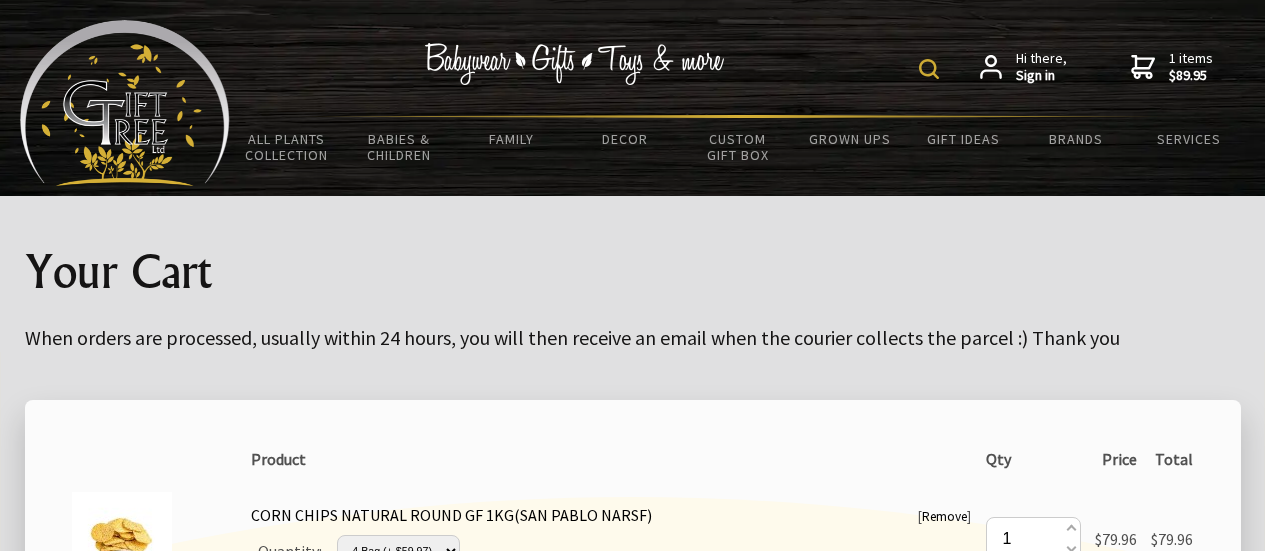 scroll, scrollTop: 0, scrollLeft: 0, axis: both 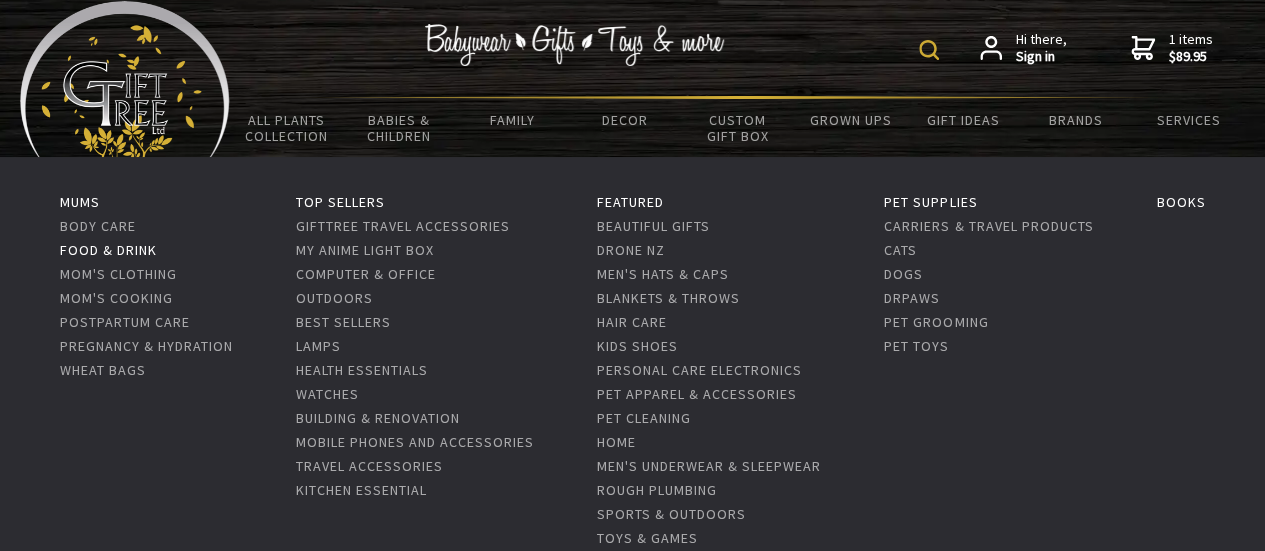 click on "Food & Drink" at bounding box center [108, 250] 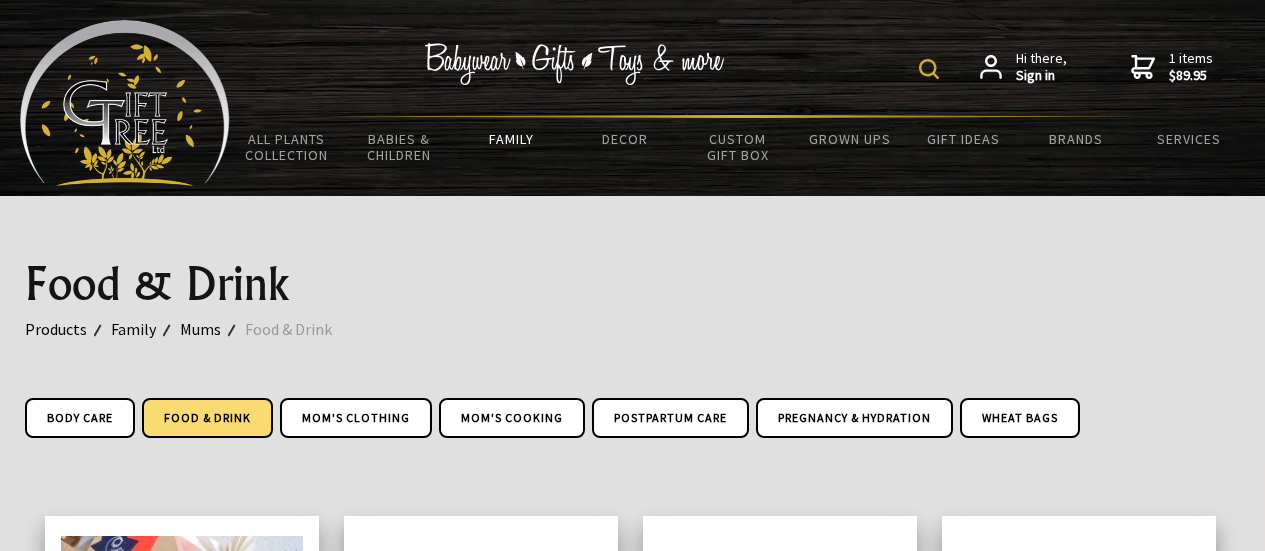 scroll, scrollTop: 352, scrollLeft: 0, axis: vertical 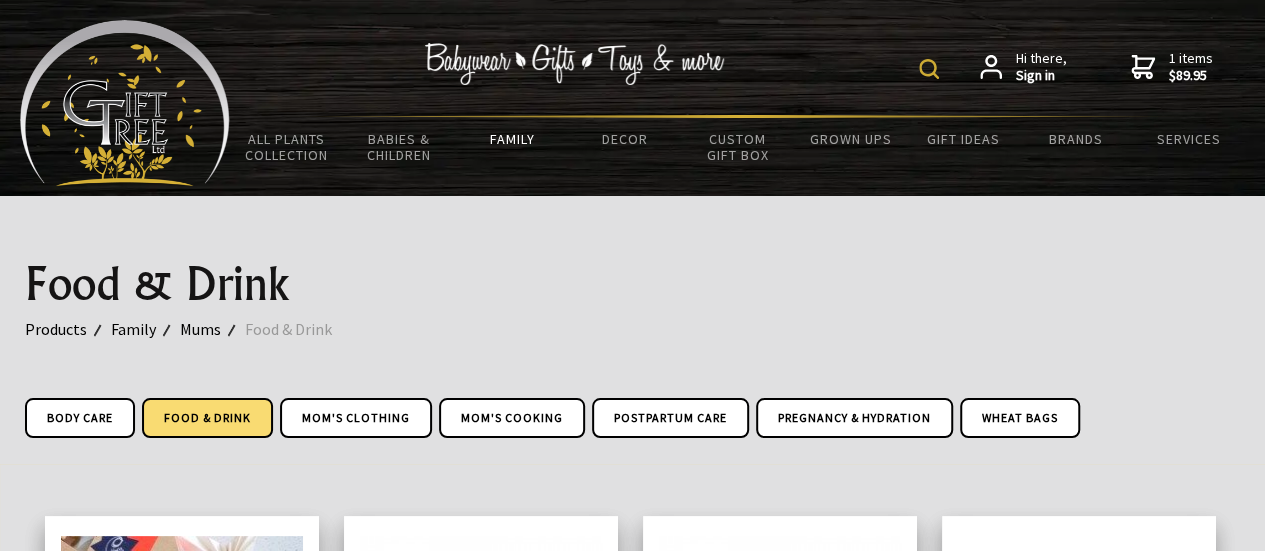 click on "$89.95" at bounding box center (1191, 76) 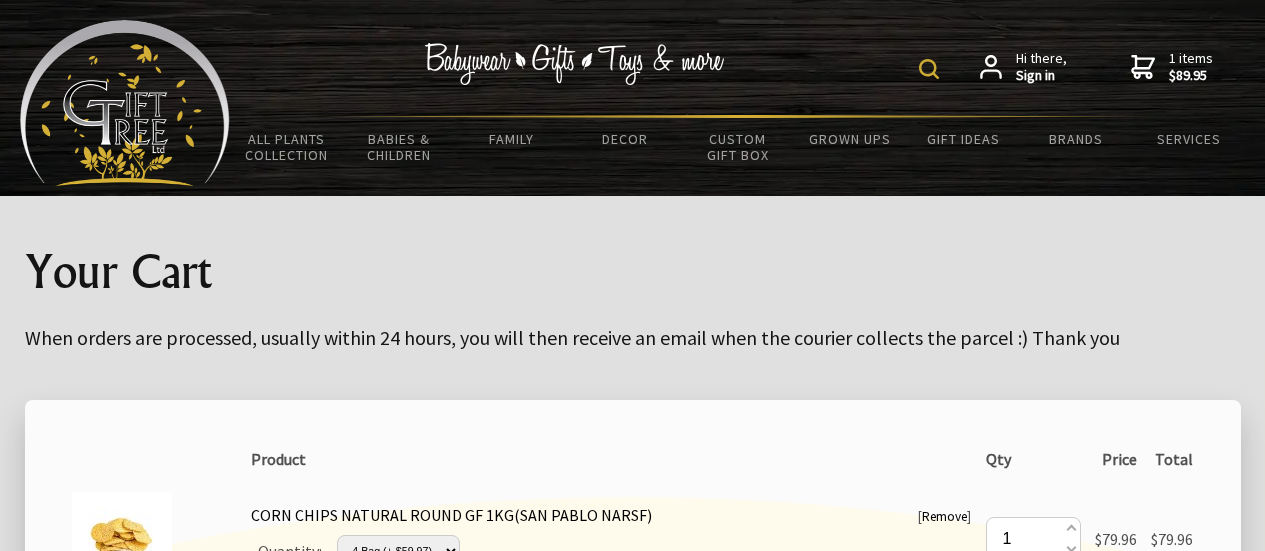 scroll, scrollTop: 0, scrollLeft: 0, axis: both 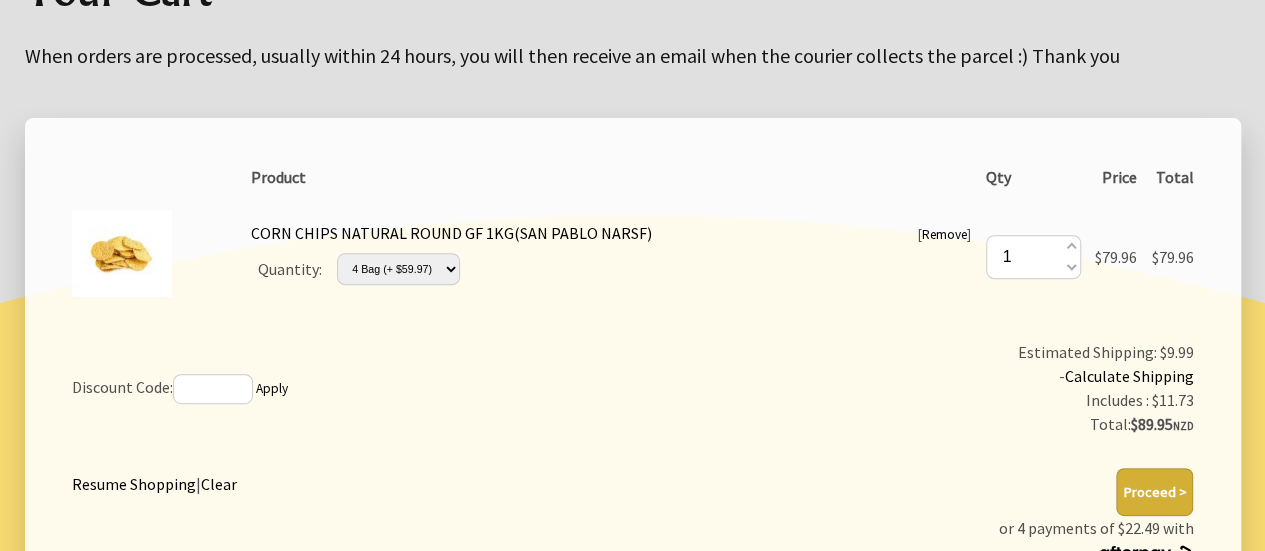 click on "Proceed >" at bounding box center [1154, 492] 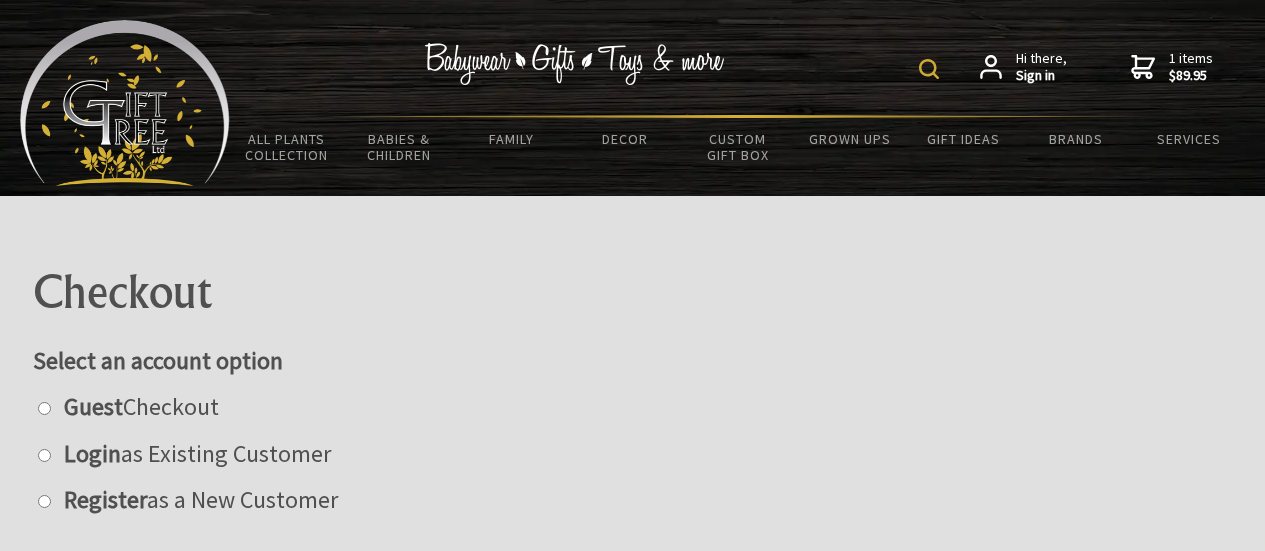 scroll, scrollTop: 196, scrollLeft: 0, axis: vertical 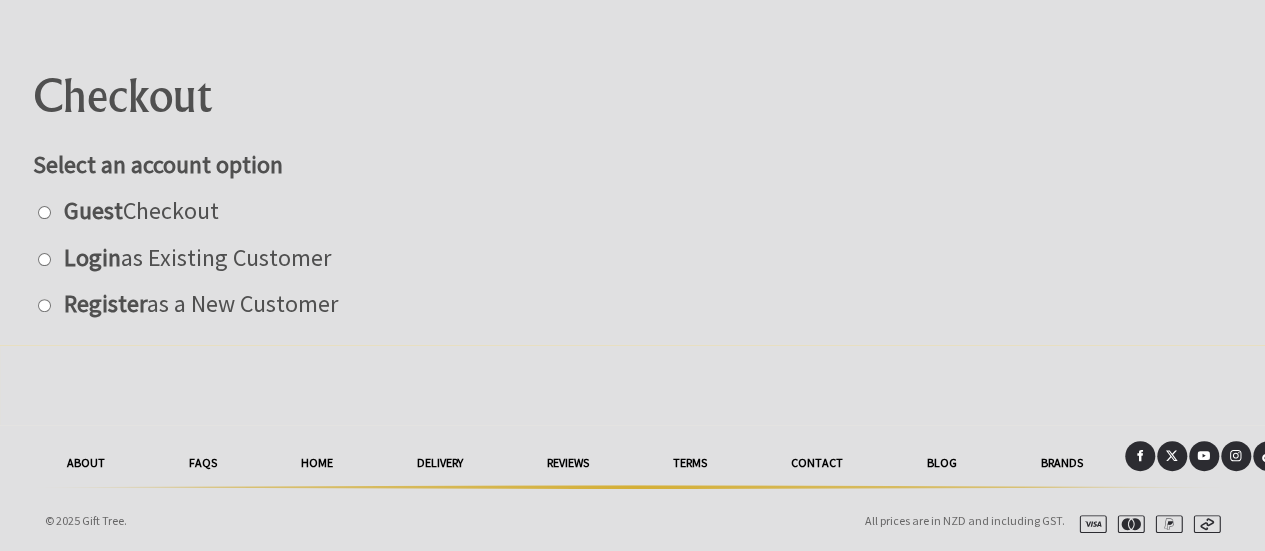 click at bounding box center [44, 305] 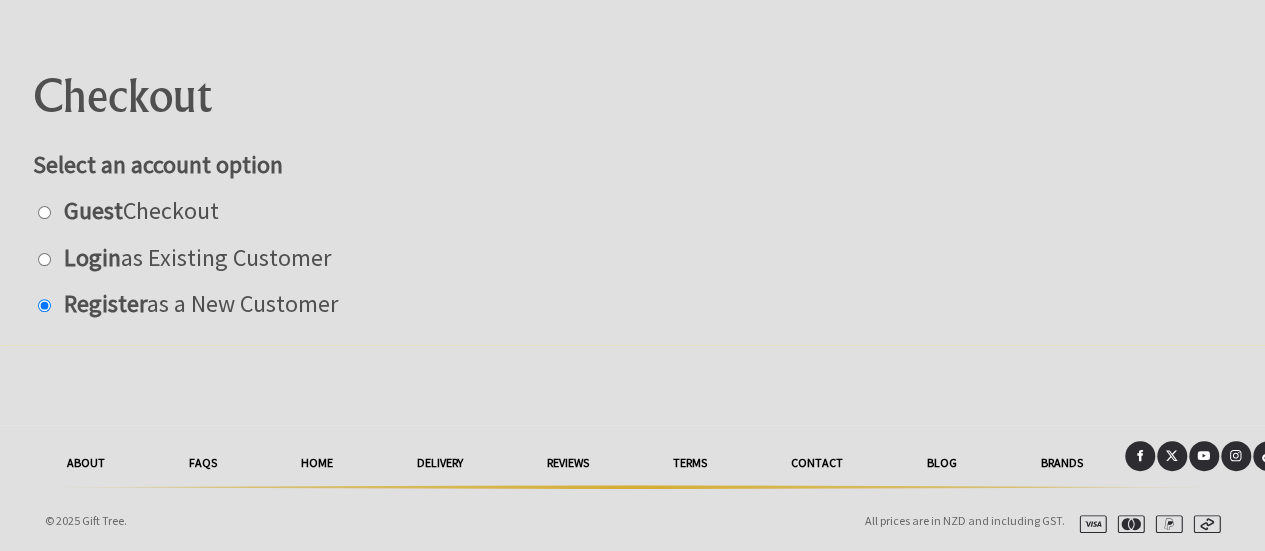 radio on "true" 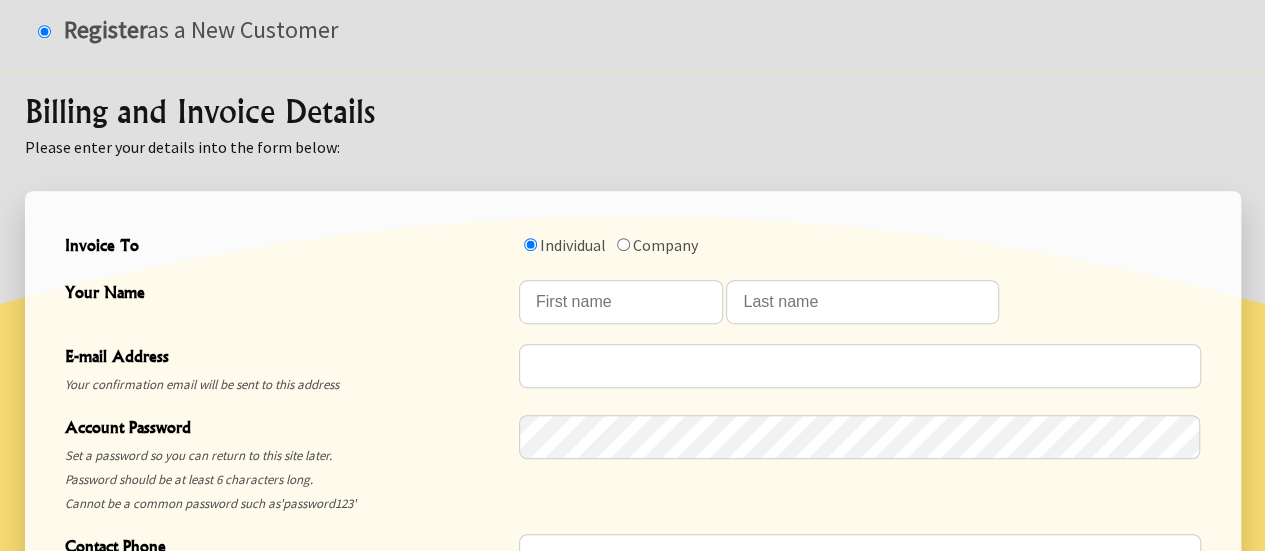 scroll, scrollTop: 472, scrollLeft: 0, axis: vertical 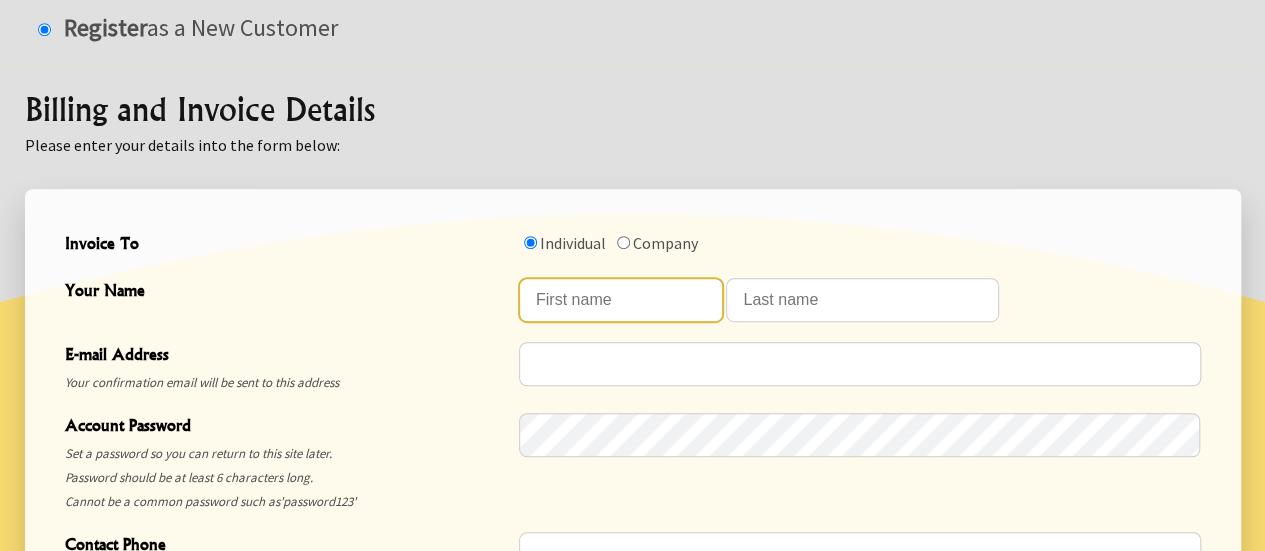 click at bounding box center [621, 300] 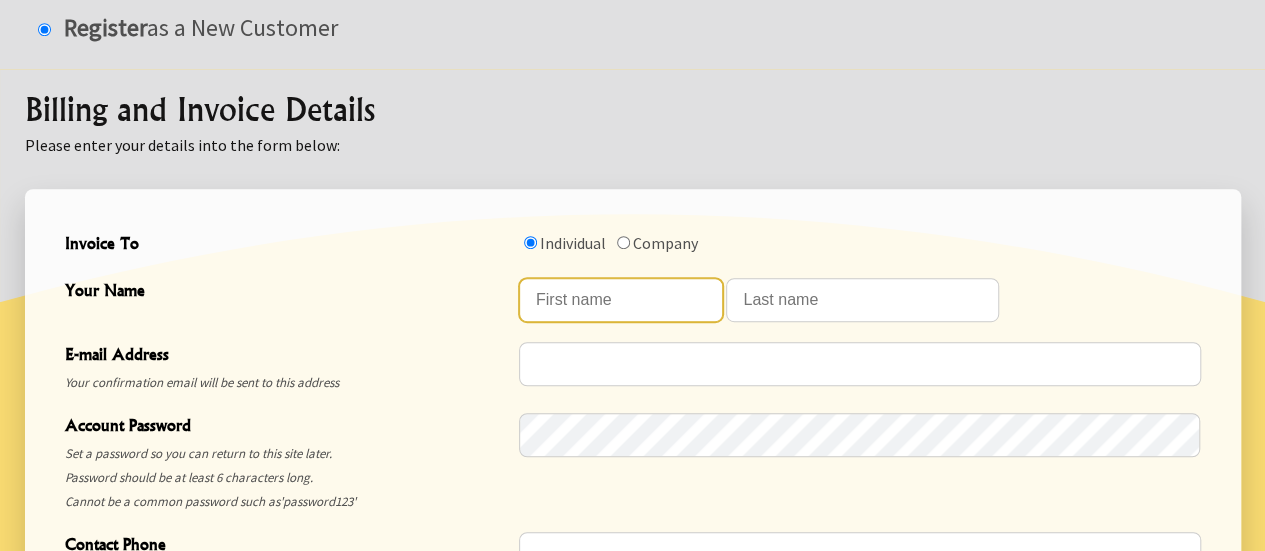 type on "Dawn" 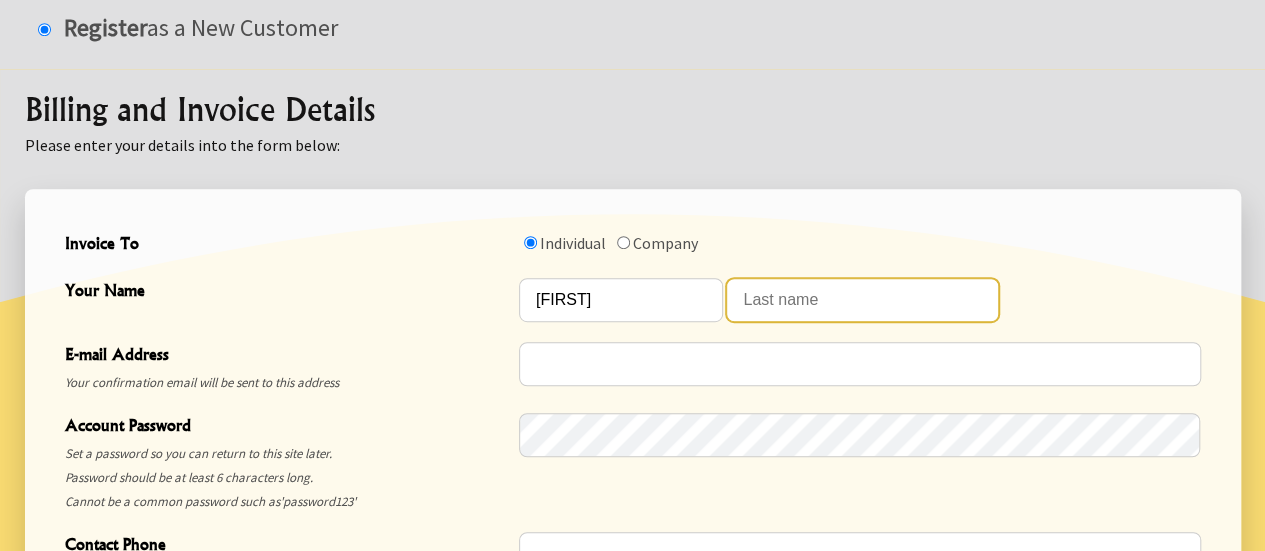 type on "Jeffery" 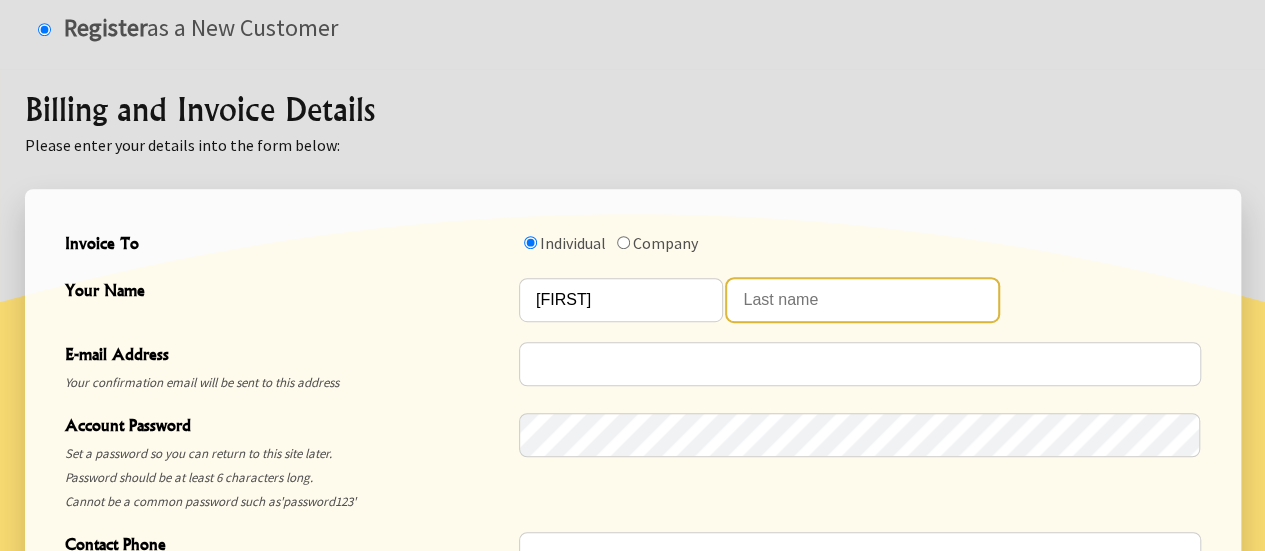 type on "missdawnjeffery@gmail.com" 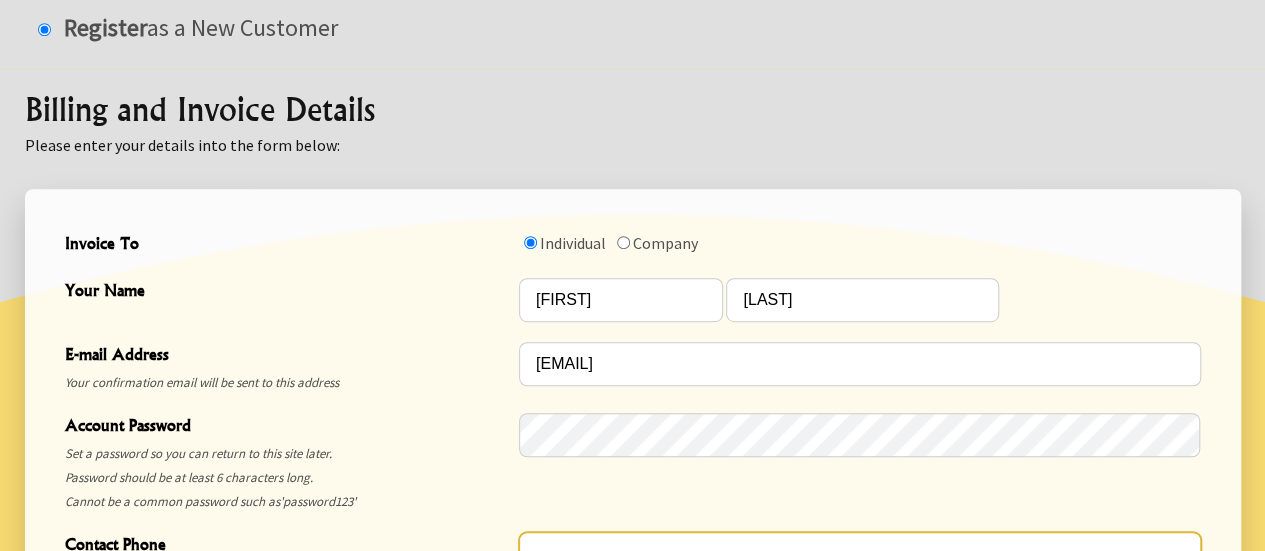 type on "0212340422" 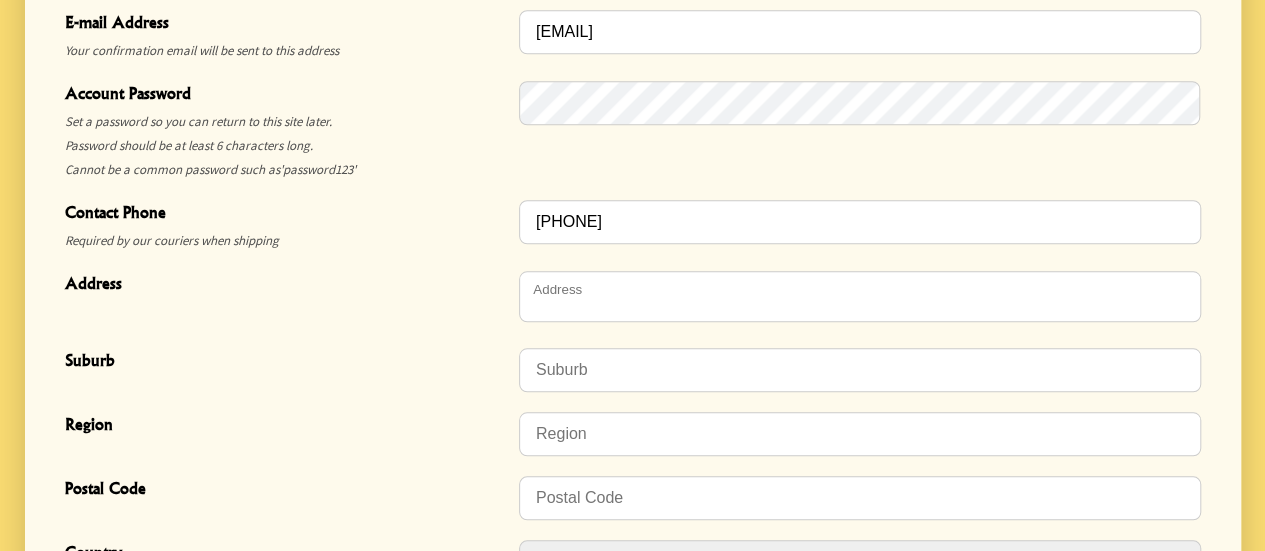scroll, scrollTop: 806, scrollLeft: 0, axis: vertical 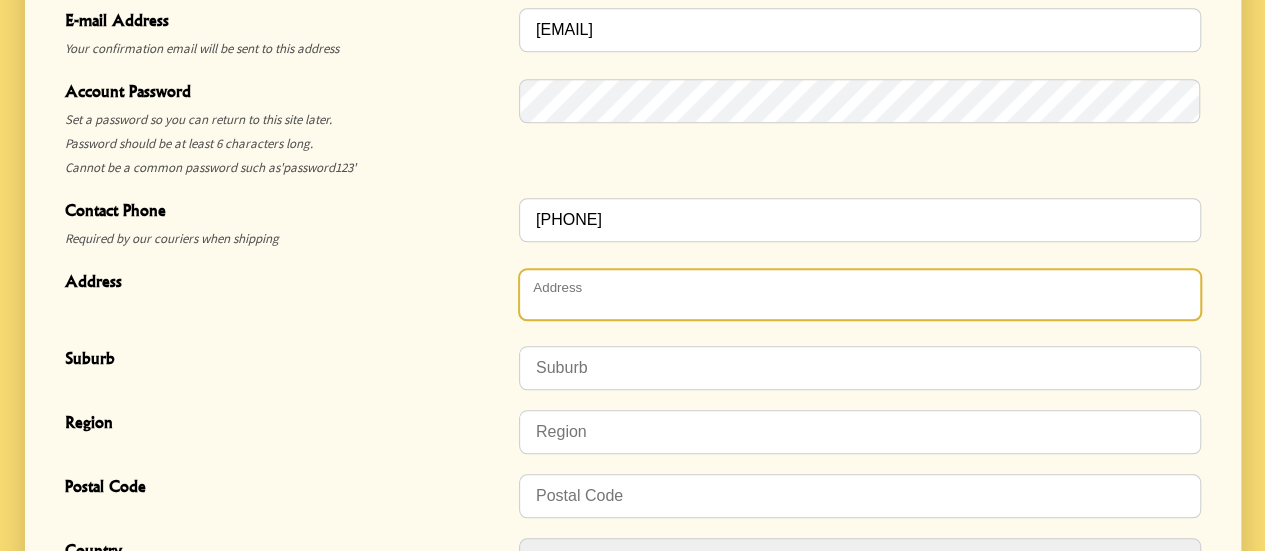 click at bounding box center [860, 294] 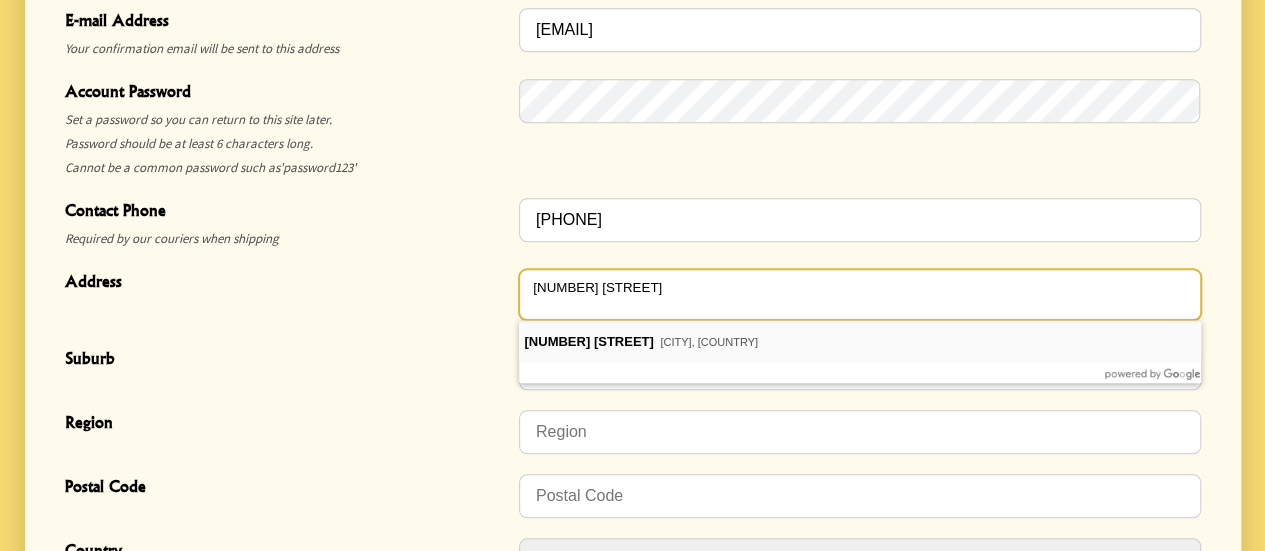 type on "182 Awaawaroa Road" 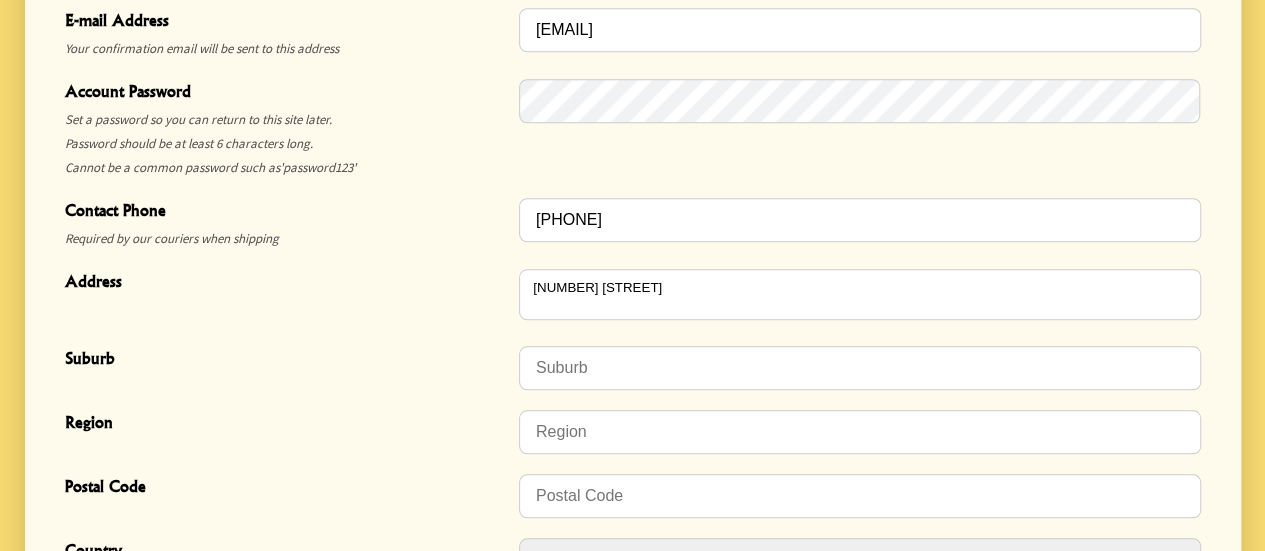 type on "Waiheke Island" 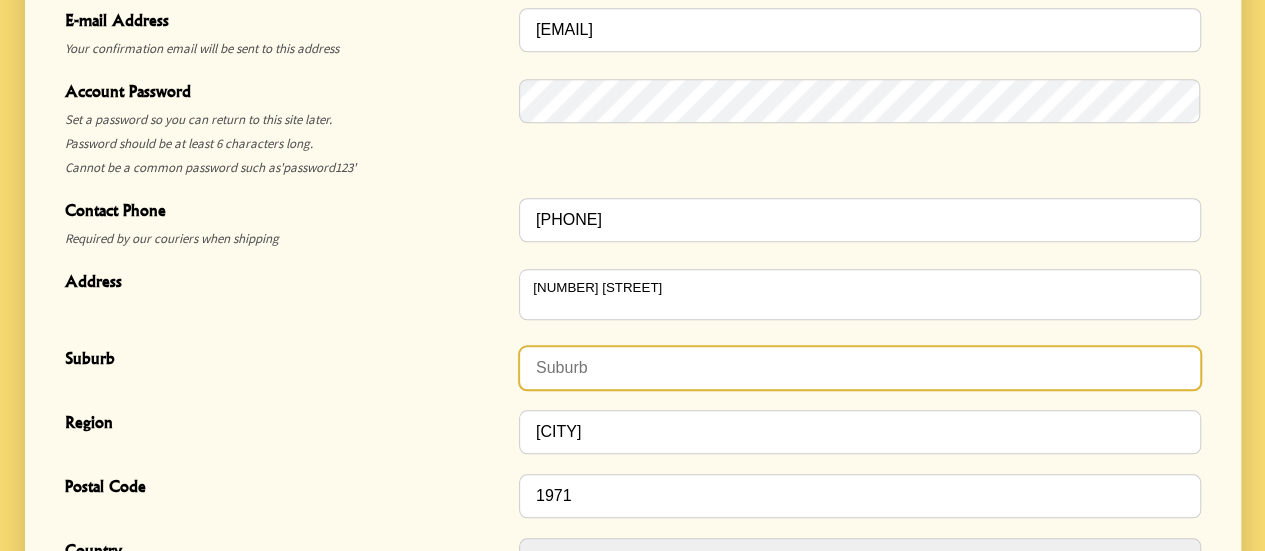 click at bounding box center [860, 368] 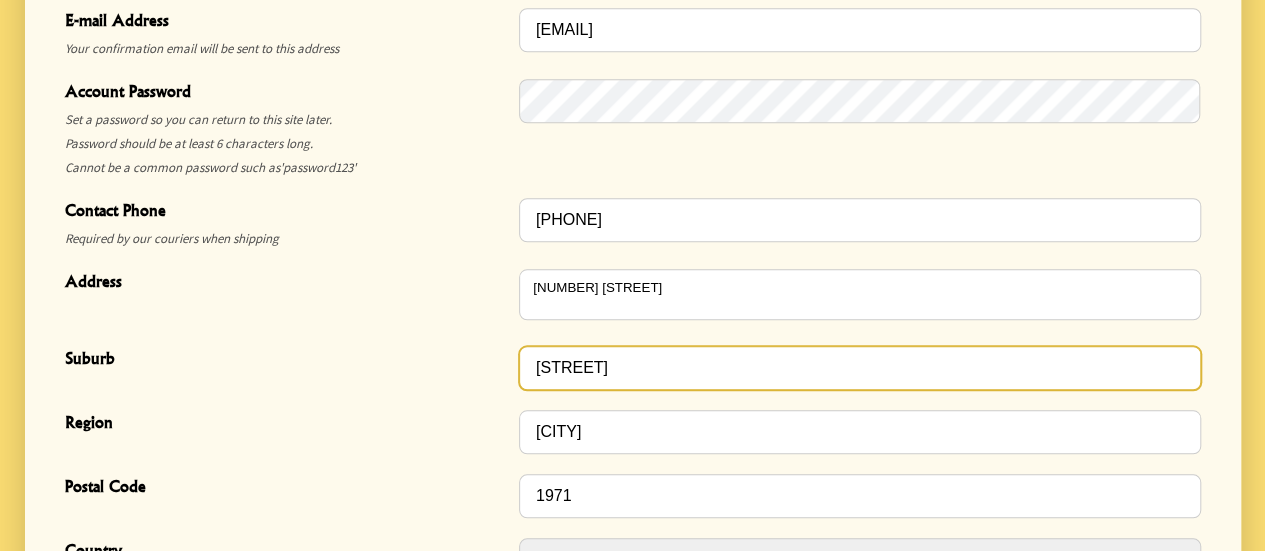 type on "Awaawaroa Bay" 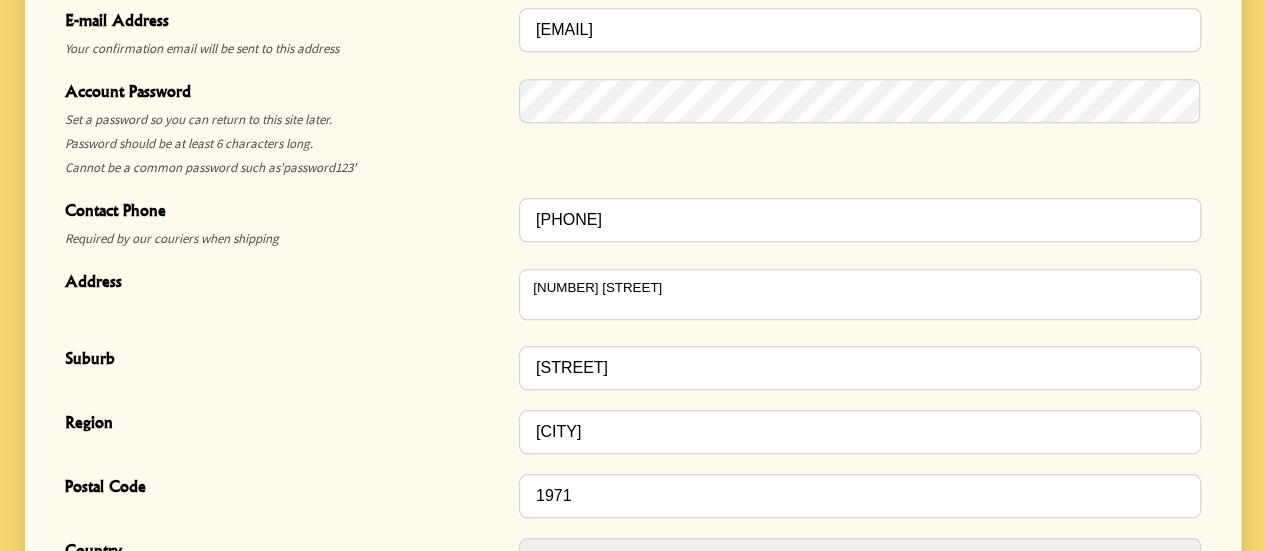 click on "5
2025-08-07T20:44:11.361Z
0
Invoice To
Individual
Company
Your Name
Dawn
Jeffery
E-mail Address Your confirmation email will be sent to this address
missdawnjeffery@gmail.com
Account Password Set a password so you can return to this site later. Password should be at least 6 characters long. Cannot be a common password such as'password123'
Contact Phone Required by our couriers when shipping
0212340422
Address 182 Awaawaroa Road Suburb Awaawaroa Bay Region Waiheke Island Postal Code 1971 Country Afghanistan
Albania
Algeria
Andorra
Angola
Anguilla
Antigua & Barbuda
Argentina
Armenia
Aruba
Australia
Austria
Azerbaijan
Bahamas
Bahrain
Bangladesh
Barbados
Belarus
Belgium
Belize
Benin
Bermuda
Bhutan
Bolivia
Bosnia & Herzegovina
Botswana
Brazil" at bounding box center [633, 272] 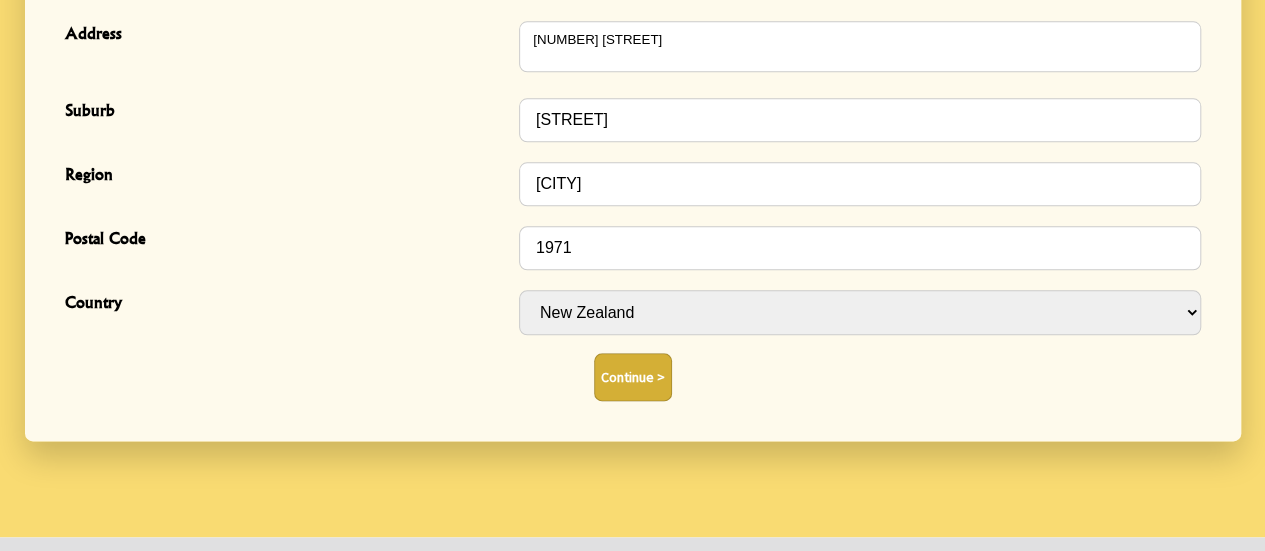 scroll, scrollTop: 1074, scrollLeft: 0, axis: vertical 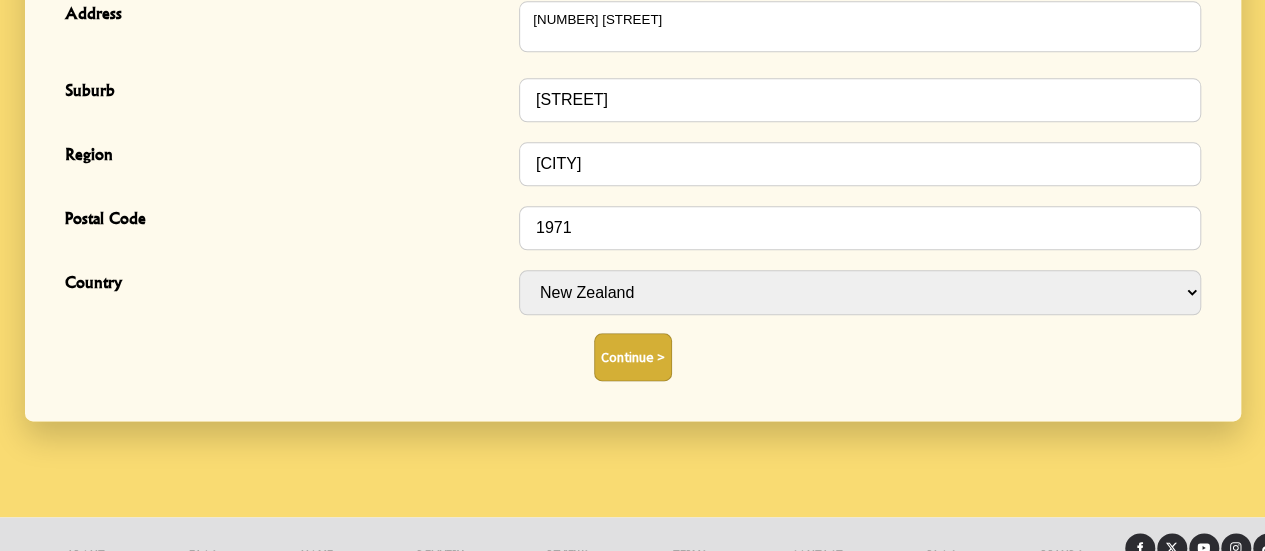 click on "Continue >" at bounding box center [633, 357] 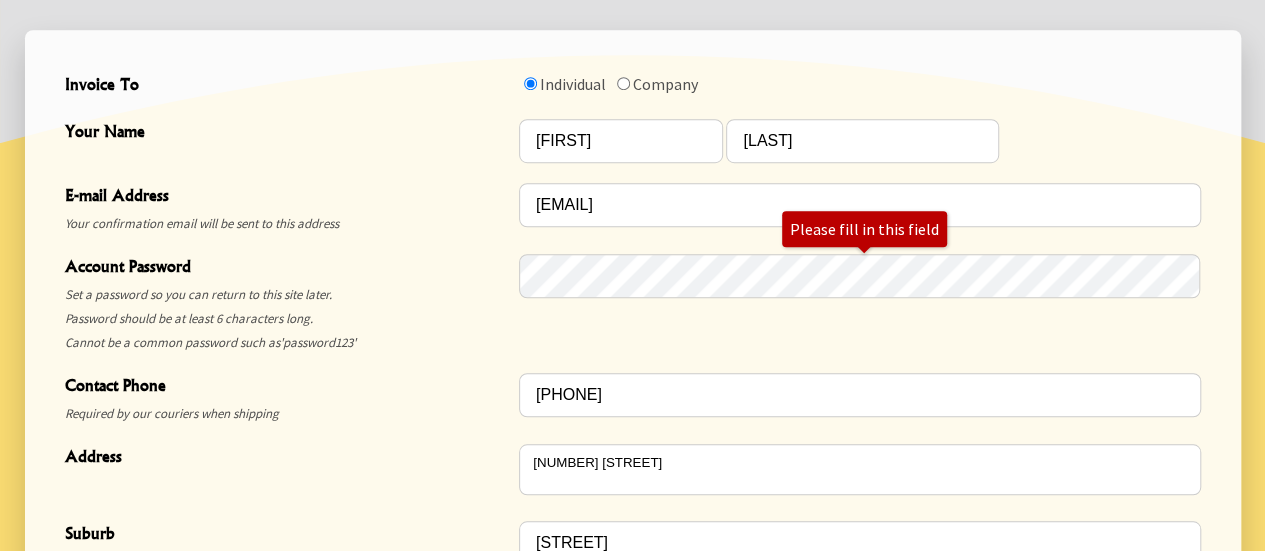 click on "Please fill in this field" at bounding box center [860, 303] 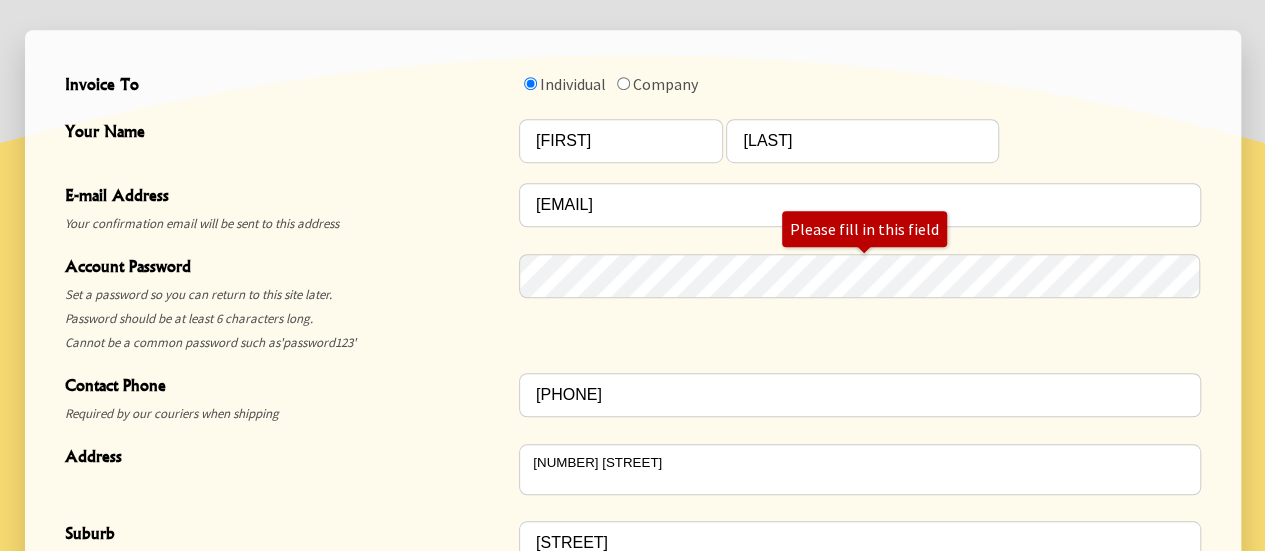 click on "Please fill in this field" at bounding box center (860, 303) 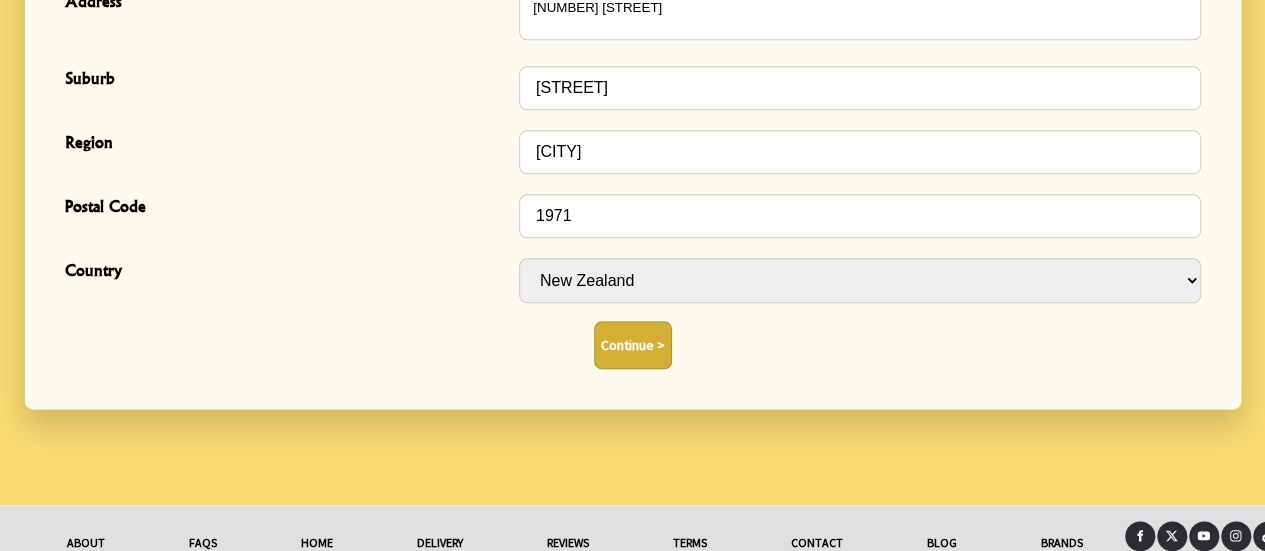 scroll, scrollTop: 1091, scrollLeft: 0, axis: vertical 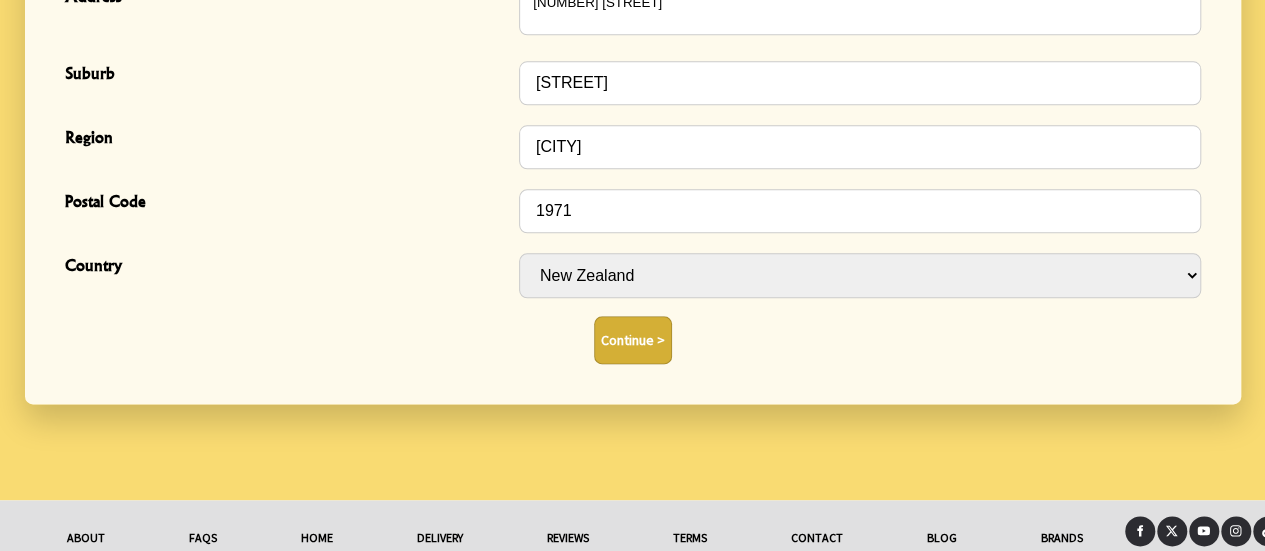 click on "Continue >" at bounding box center (633, 340) 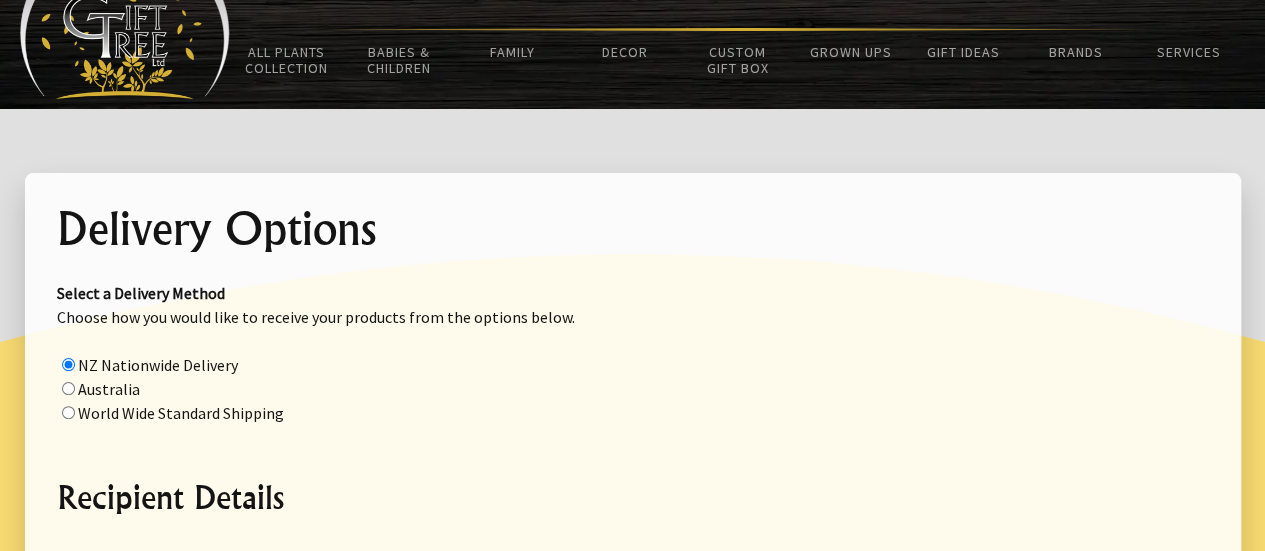 scroll, scrollTop: 0, scrollLeft: 0, axis: both 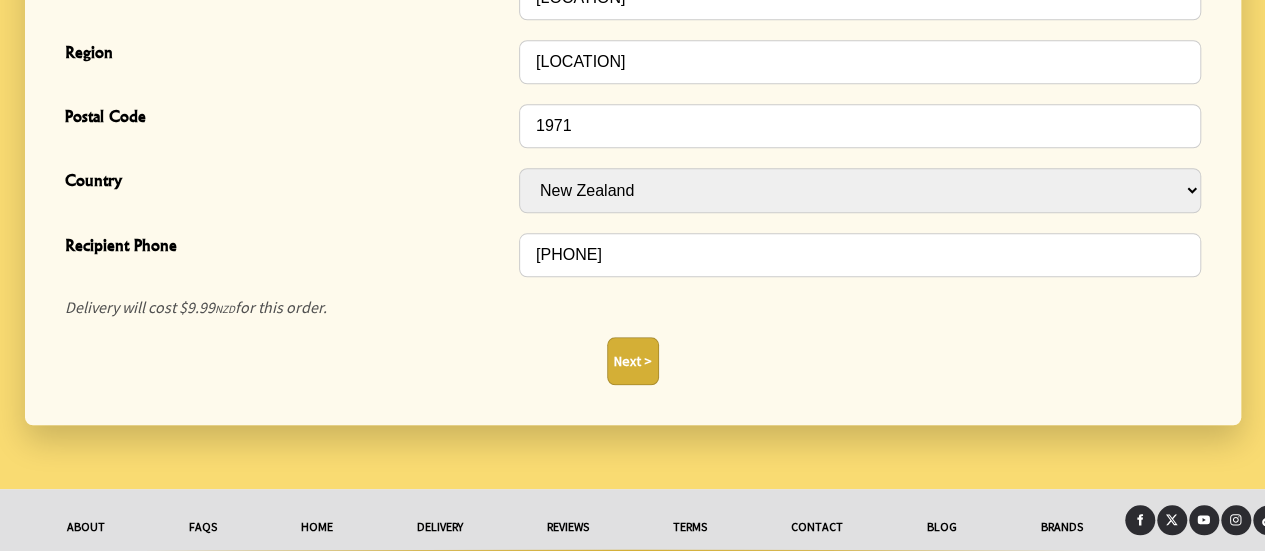 click on "Next >" at bounding box center [633, 361] 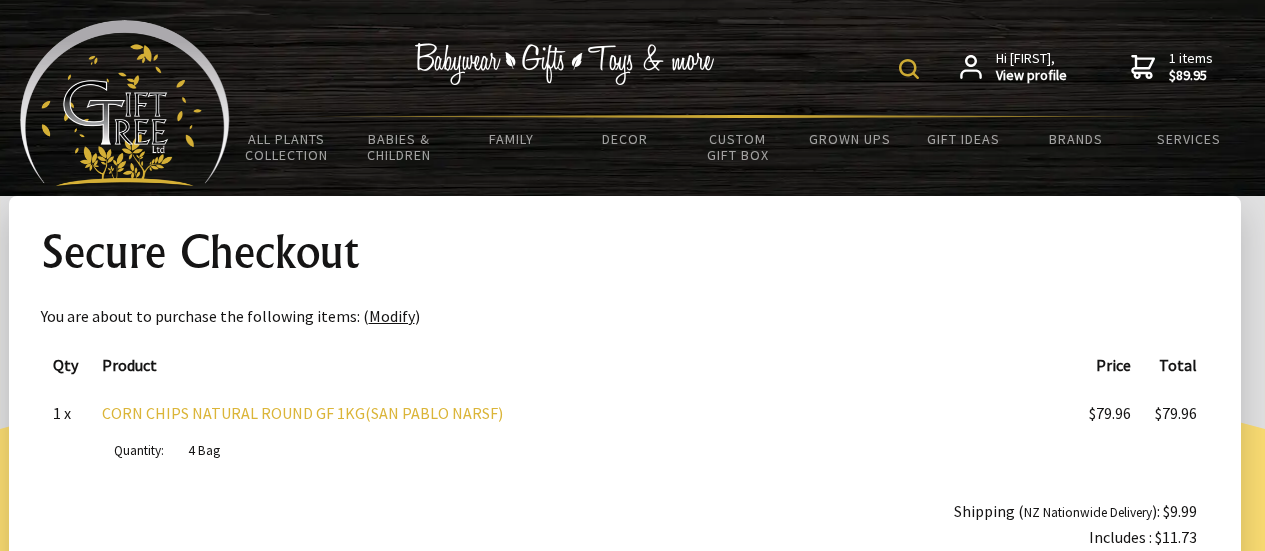 scroll, scrollTop: 294, scrollLeft: 0, axis: vertical 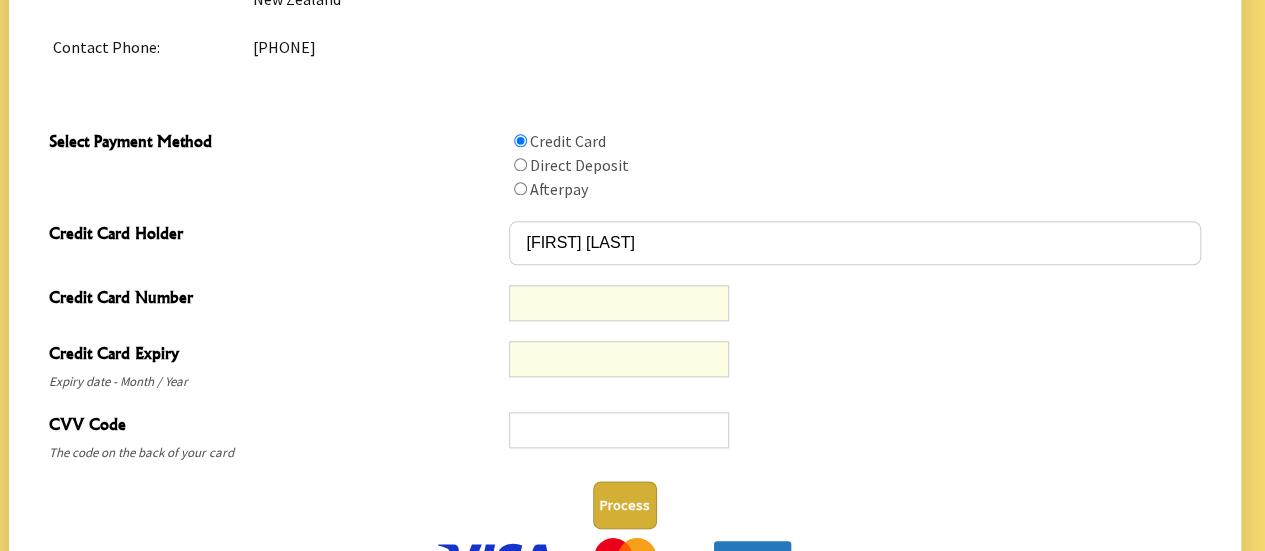 click on "Process" at bounding box center [625, 505] 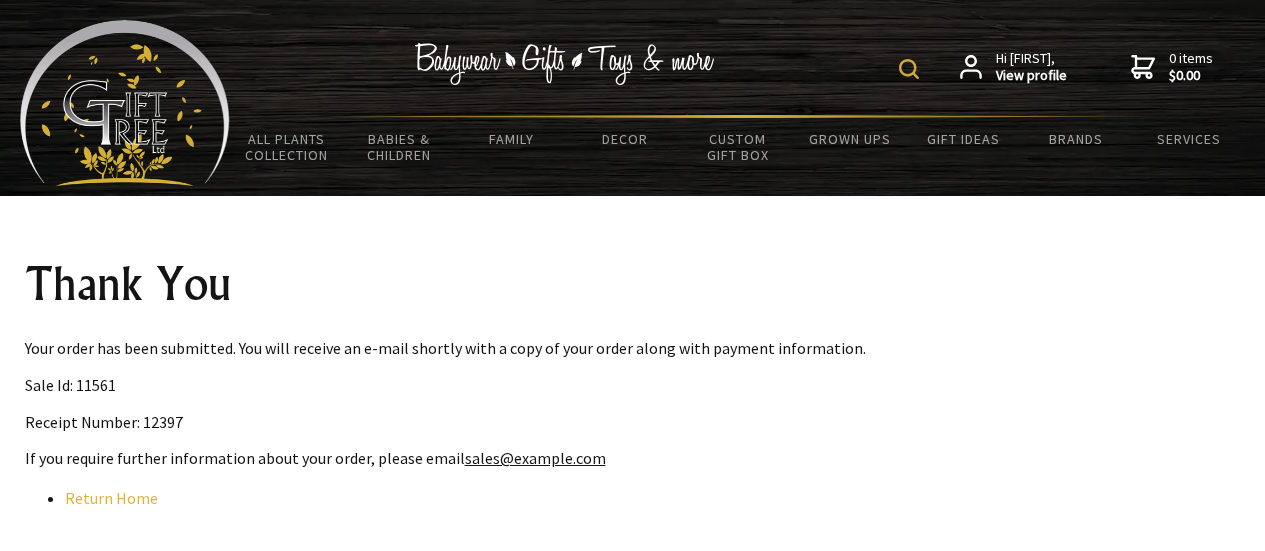 scroll, scrollTop: 214, scrollLeft: 0, axis: vertical 